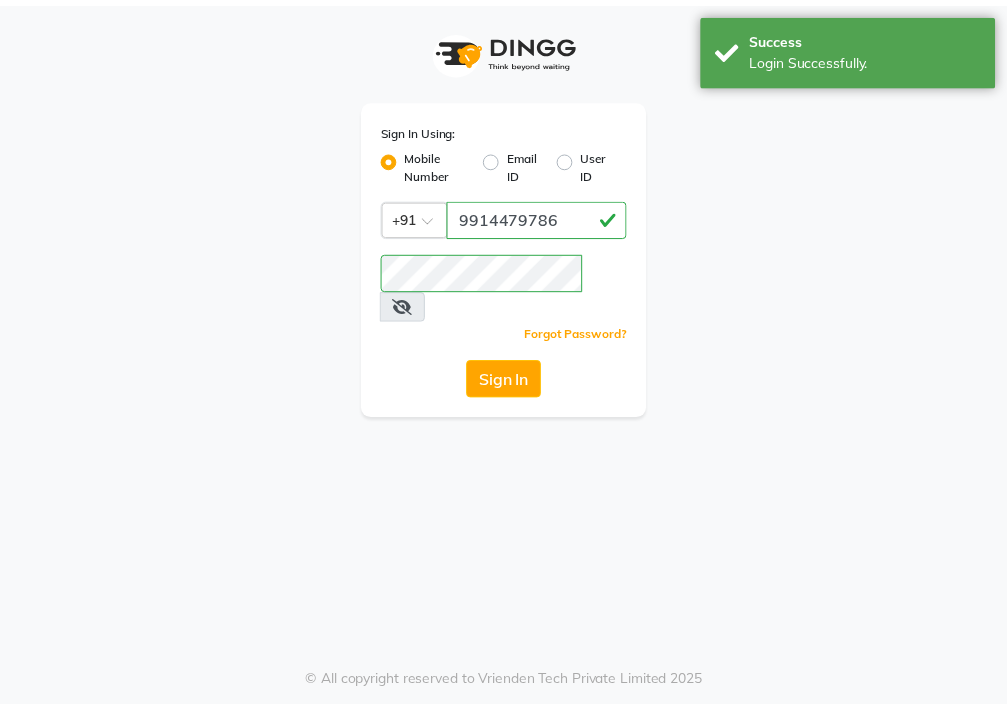 scroll, scrollTop: 0, scrollLeft: 0, axis: both 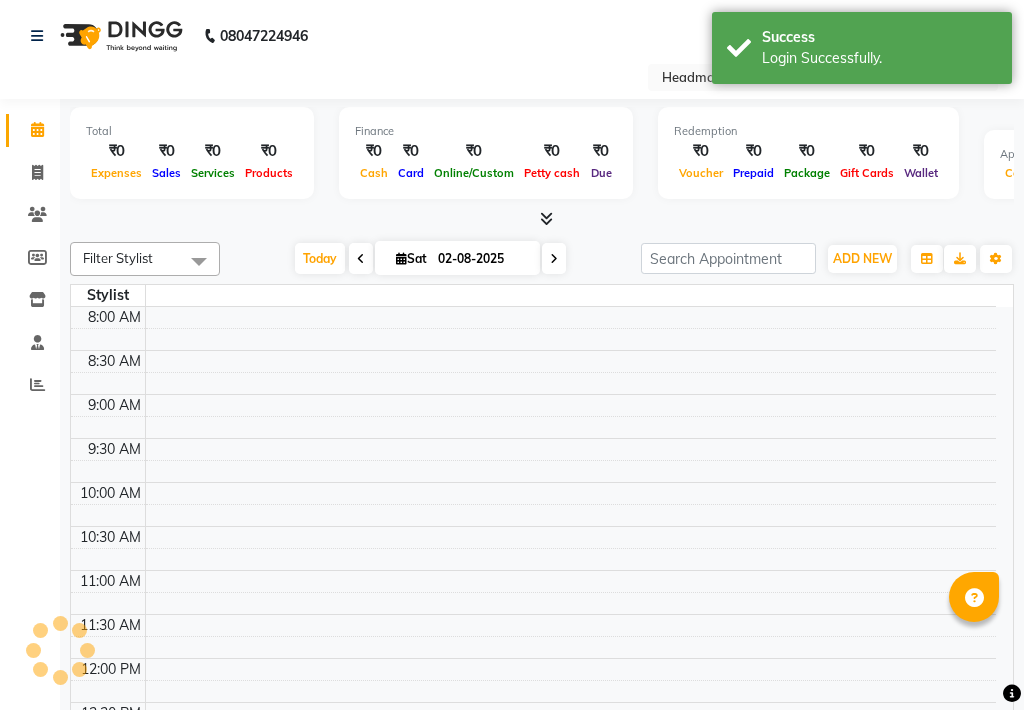 select on "en" 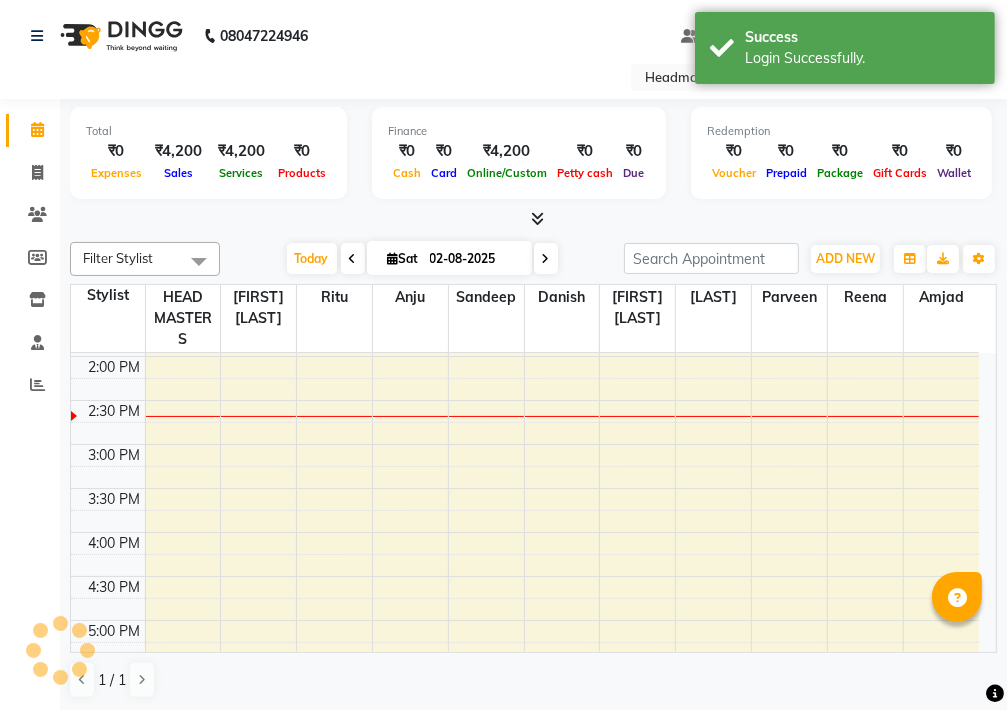 scroll, scrollTop: 0, scrollLeft: 0, axis: both 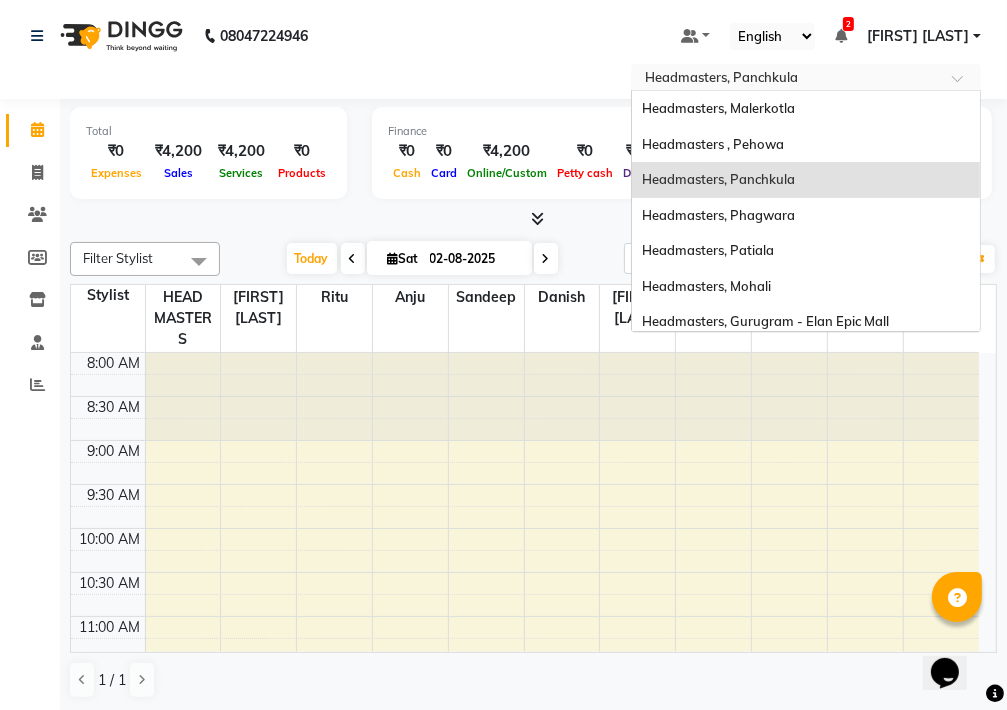 click at bounding box center (786, 79) 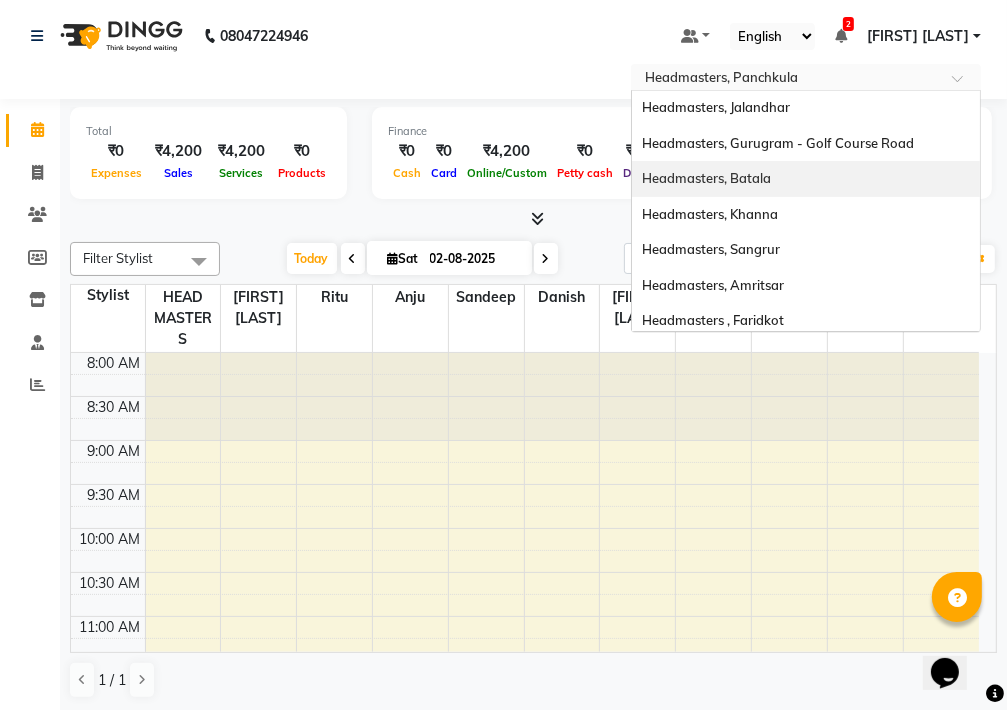 scroll, scrollTop: 398, scrollLeft: 0, axis: vertical 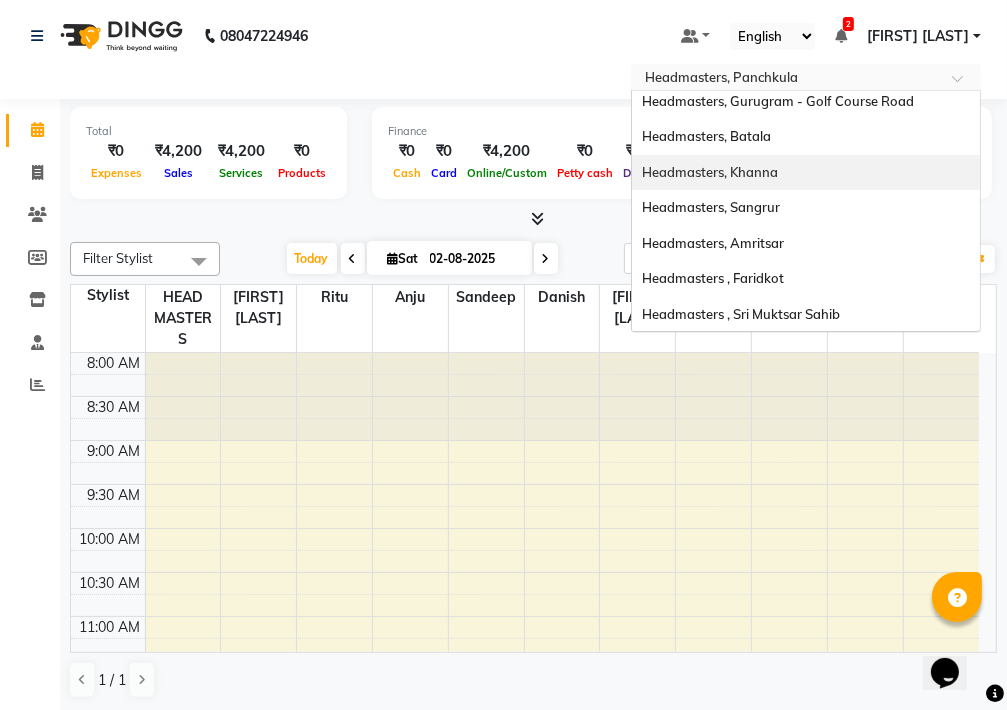 click on "Headmasters, Khanna" at bounding box center (710, 172) 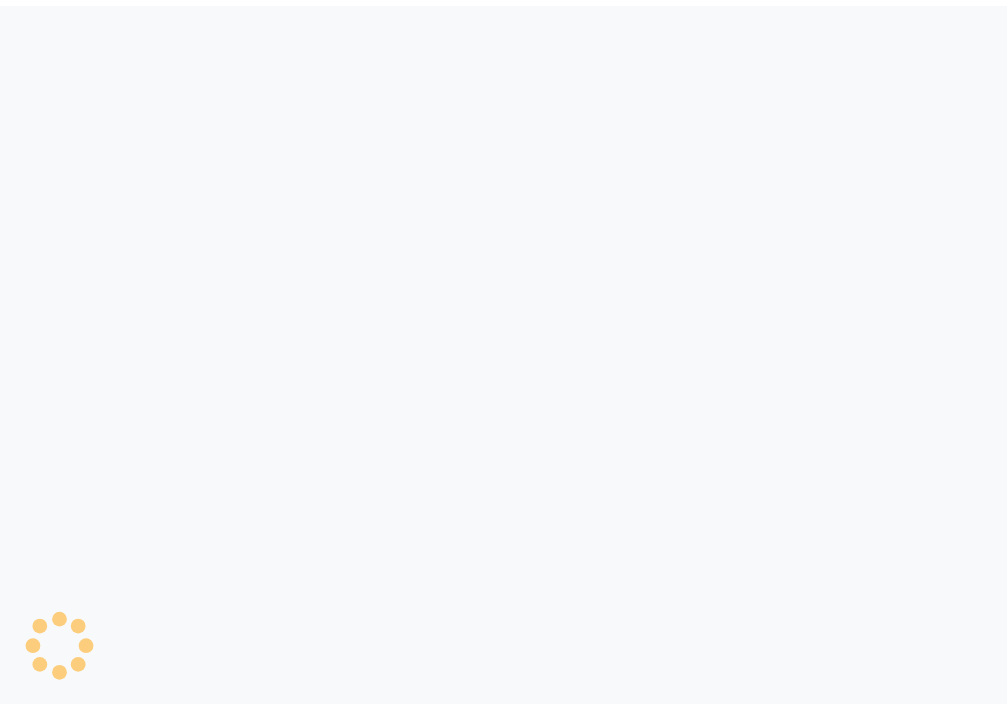 scroll, scrollTop: 0, scrollLeft: 0, axis: both 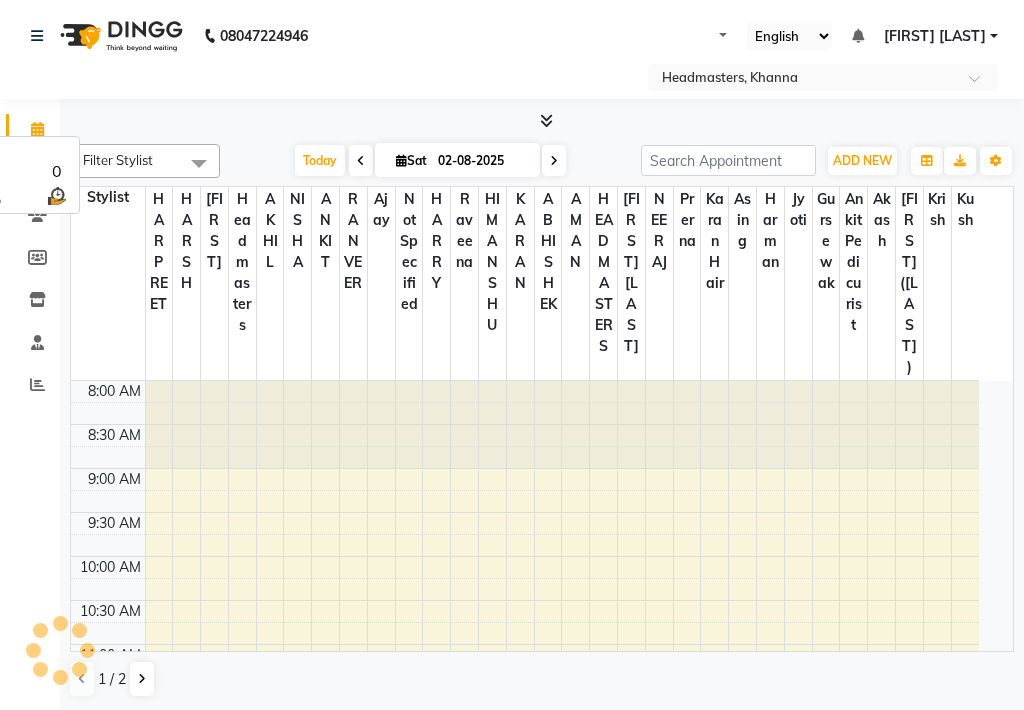select on "en" 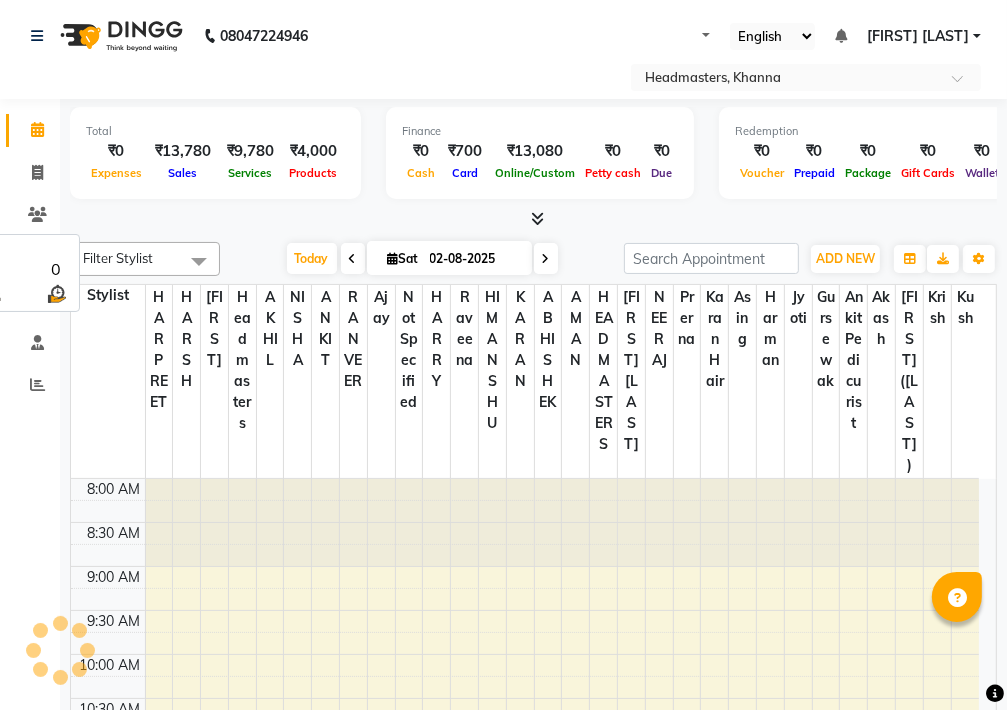 scroll, scrollTop: 0, scrollLeft: 0, axis: both 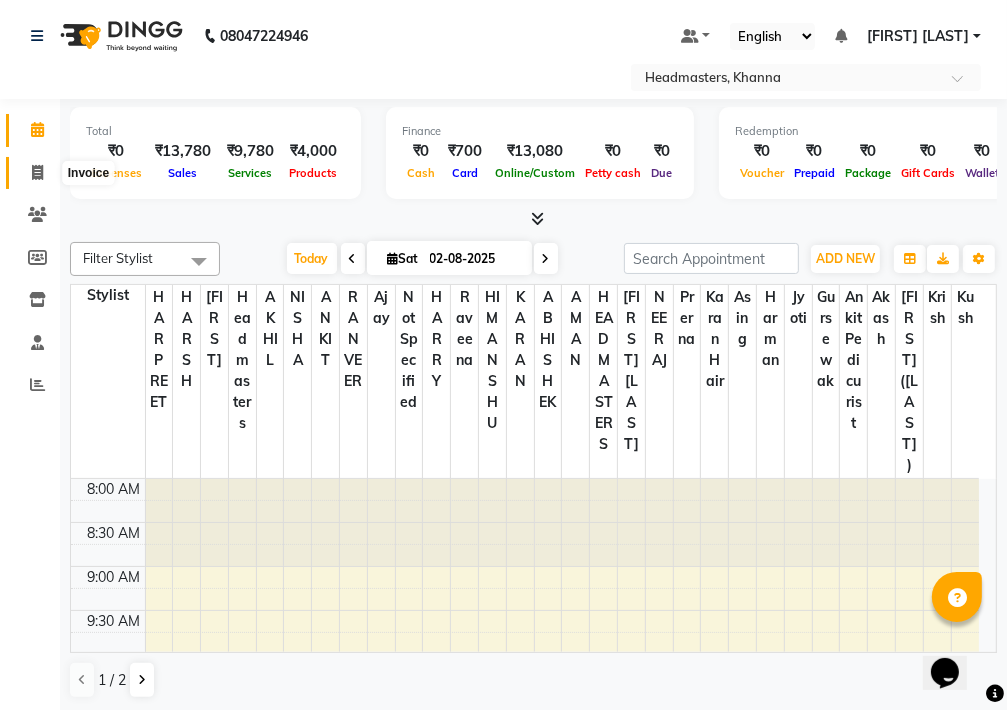 click 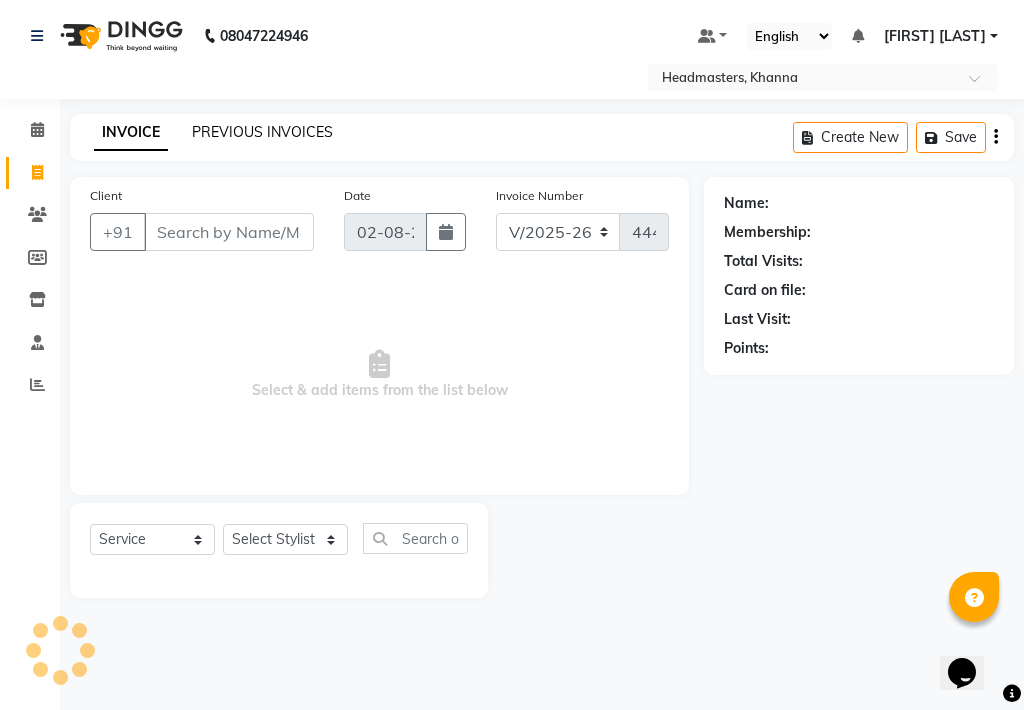 click on "PREVIOUS INVOICES" 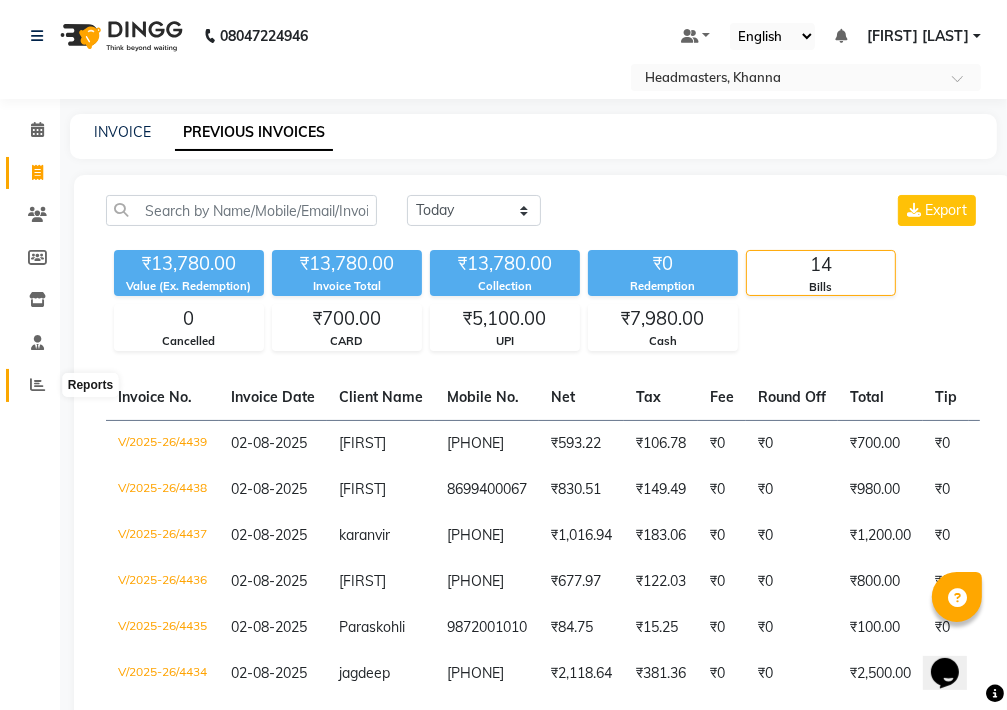 click 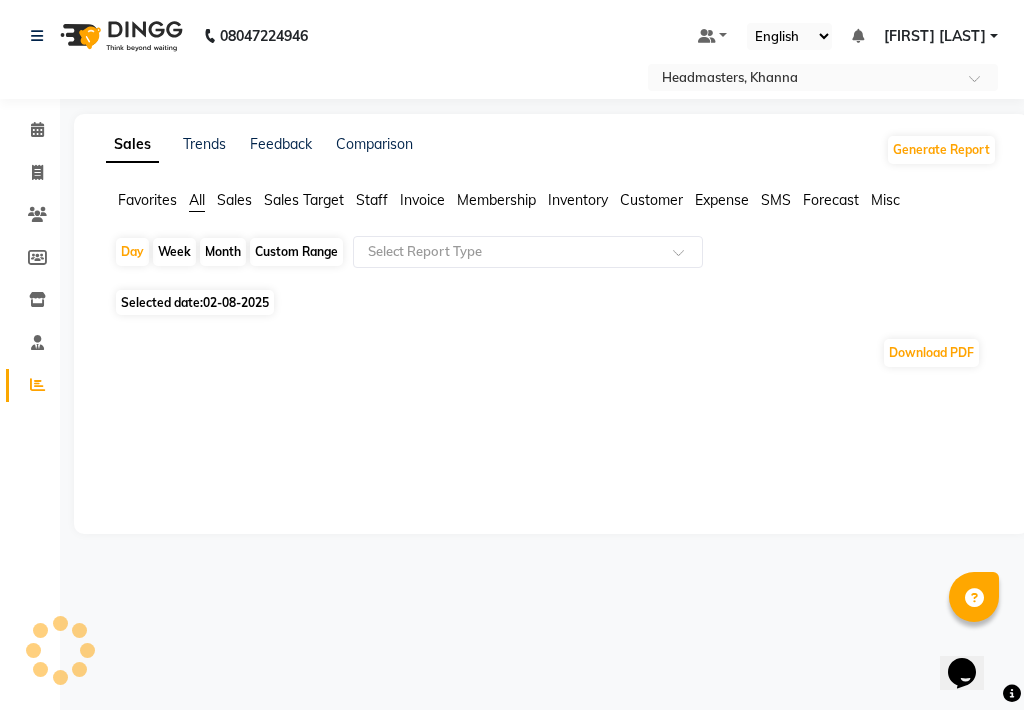 click on "Invoice" 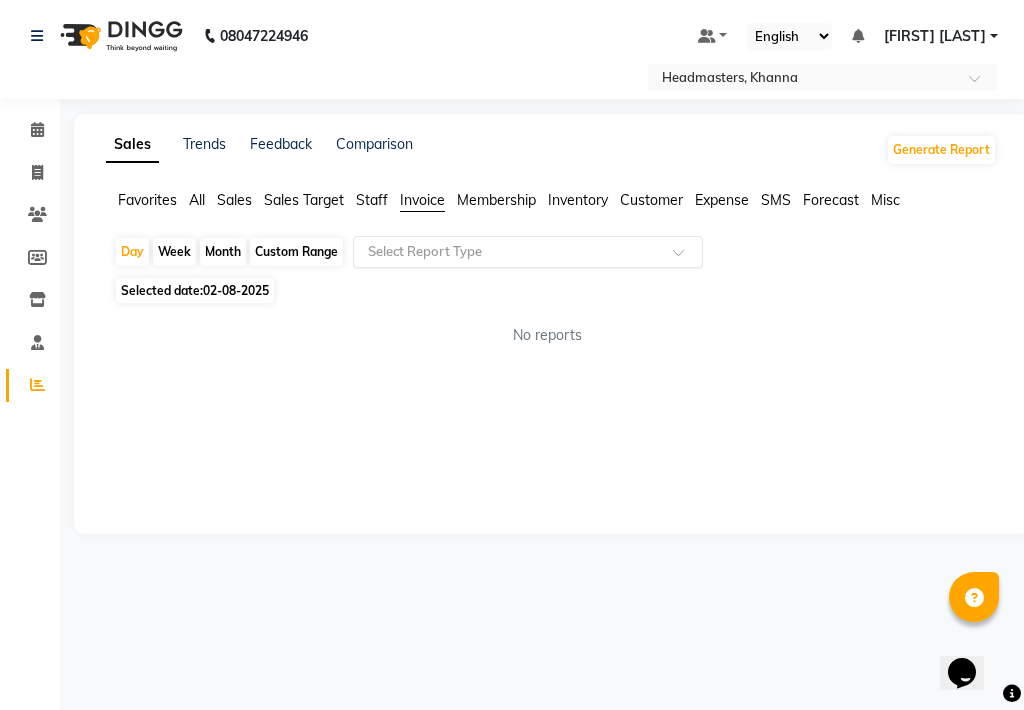 click 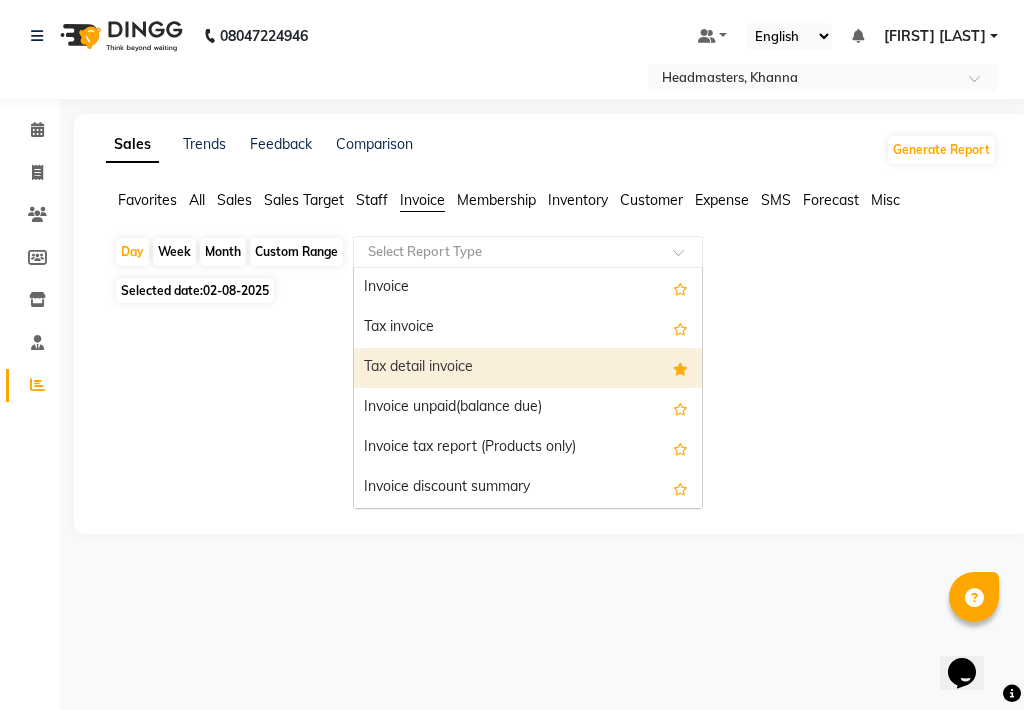 click on "Tax detail invoice" at bounding box center [528, 368] 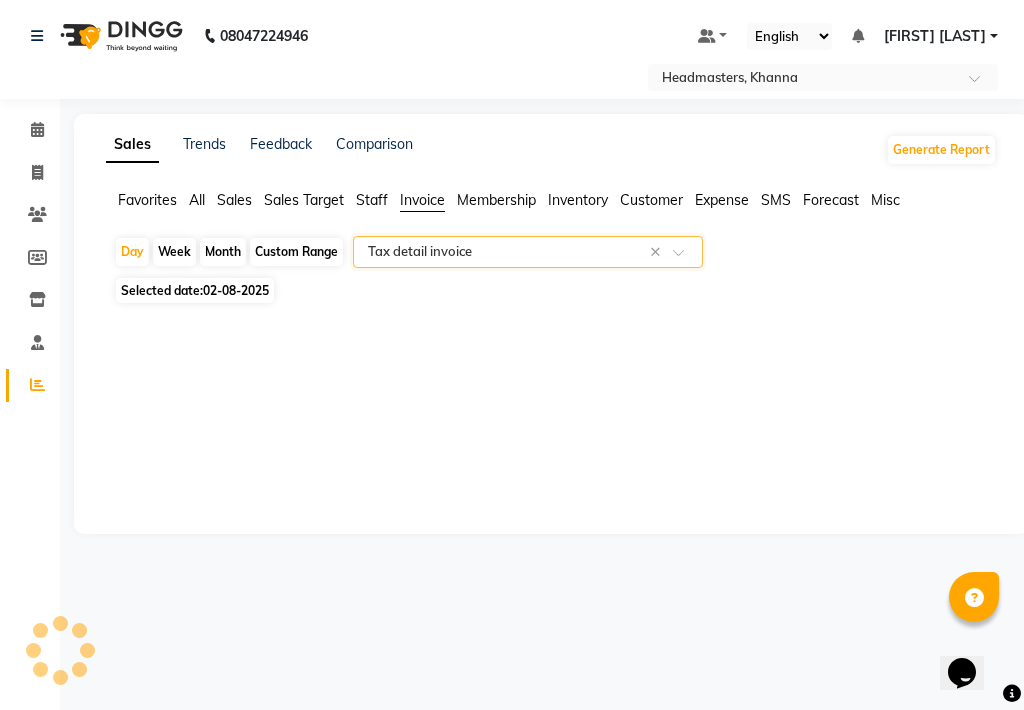 select on "full_report" 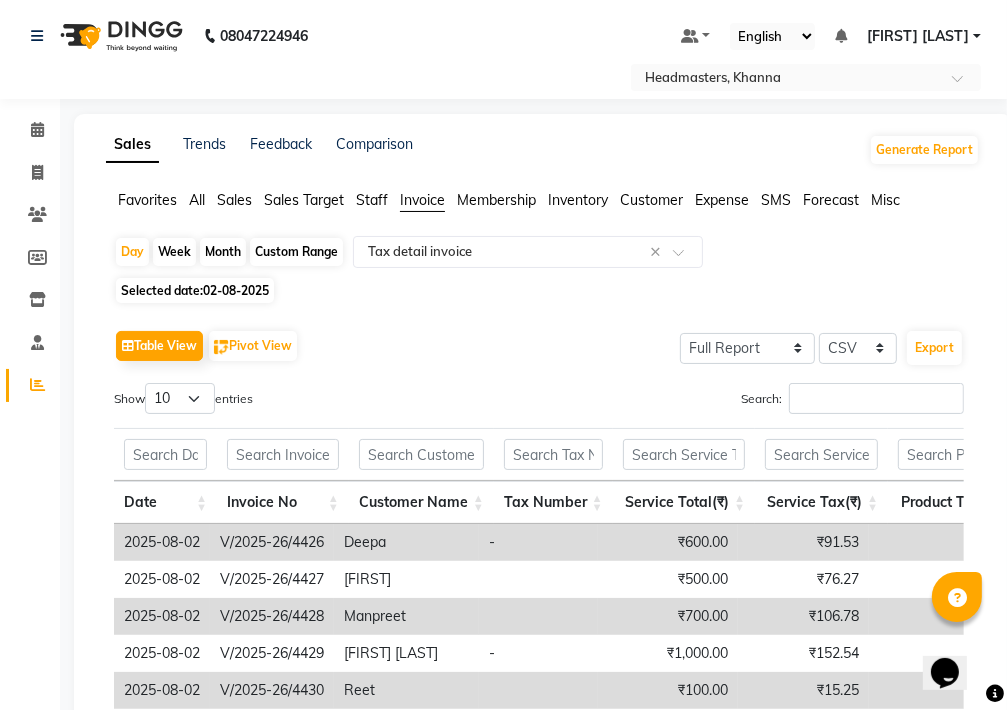 click on "Custom Range" 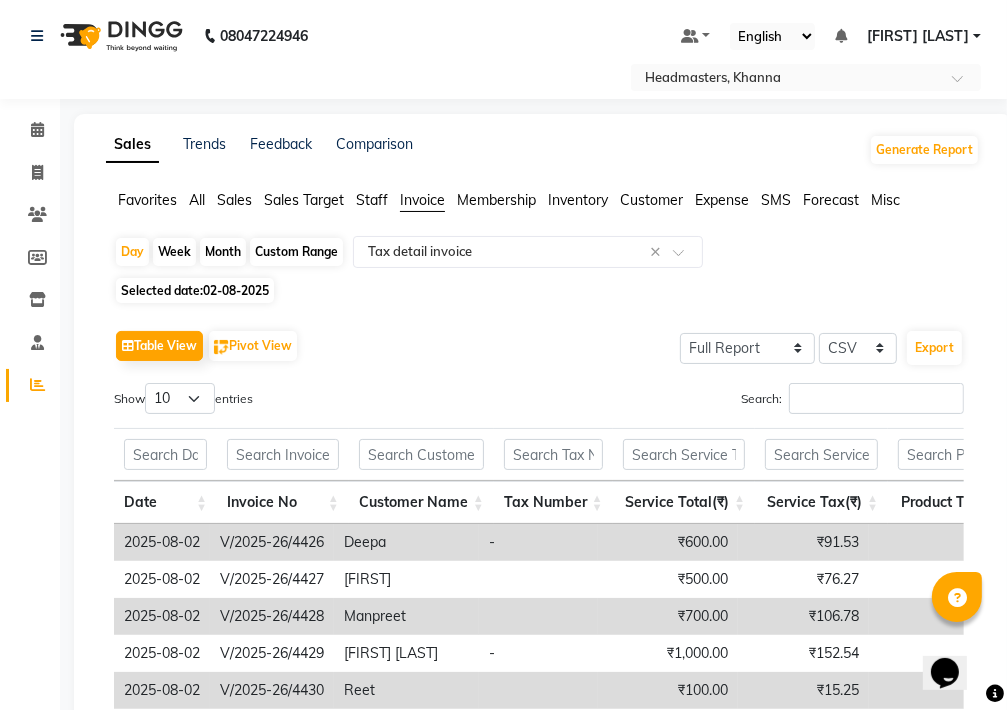 select on "8" 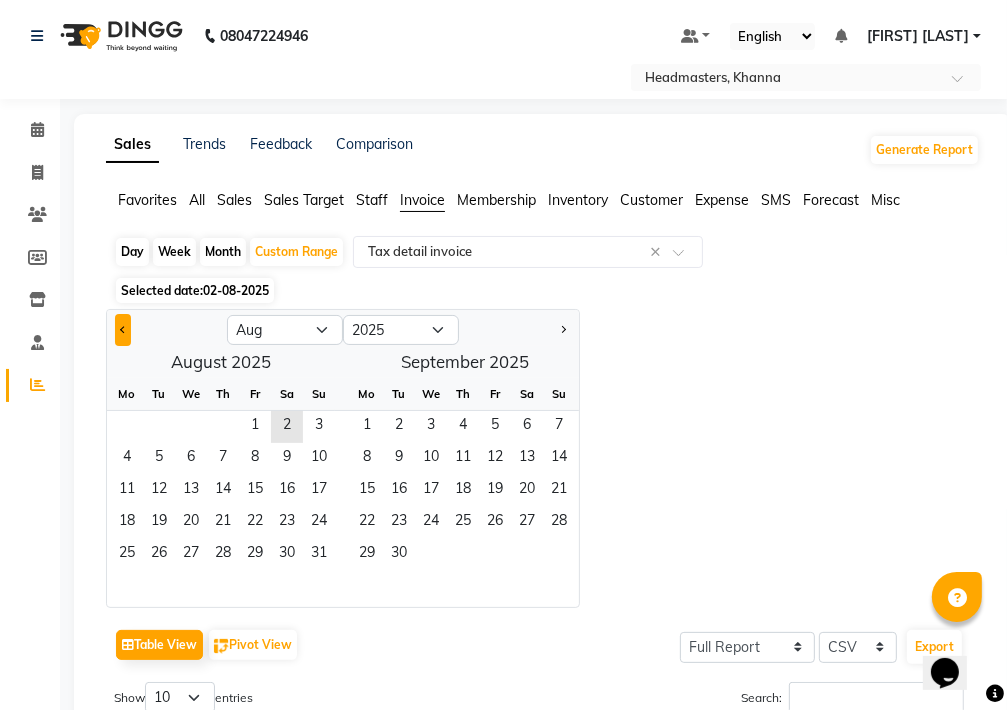 click 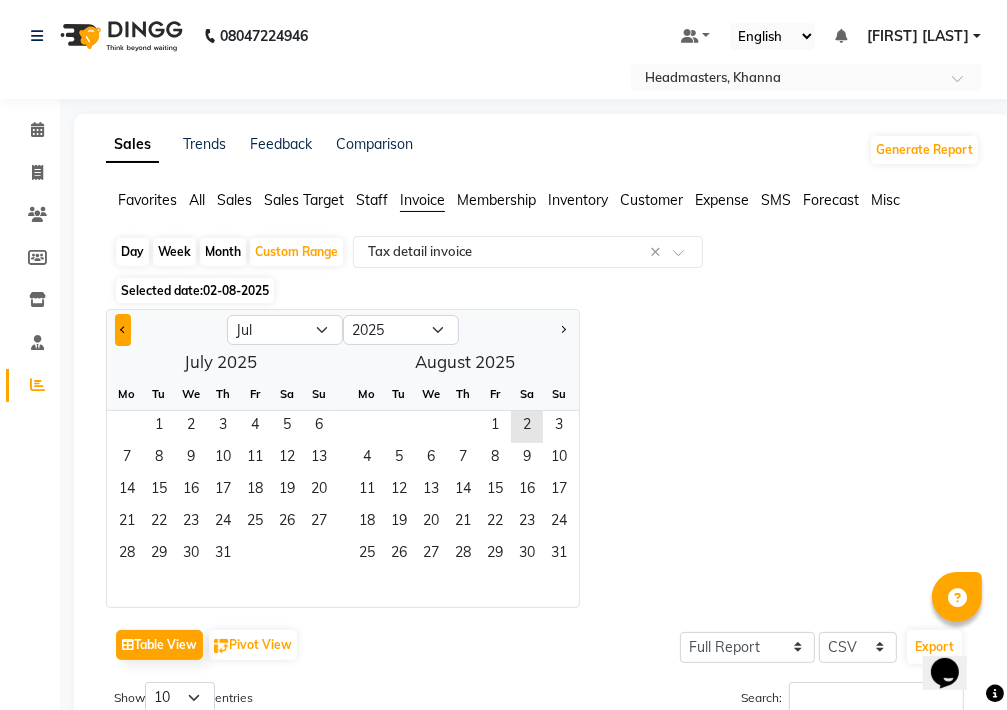 click 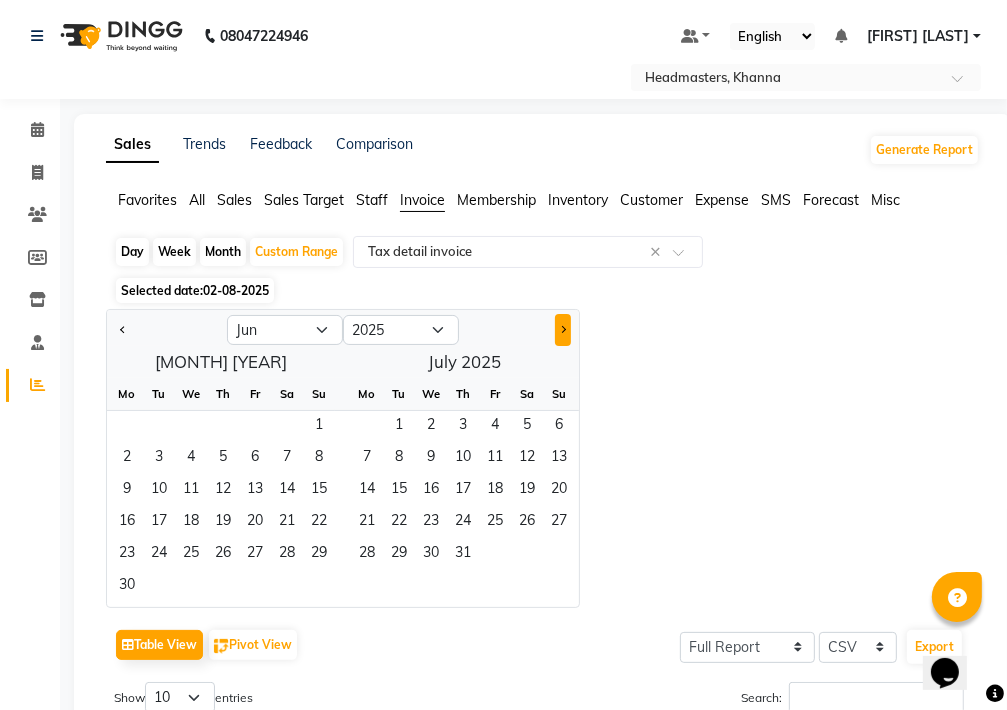 click 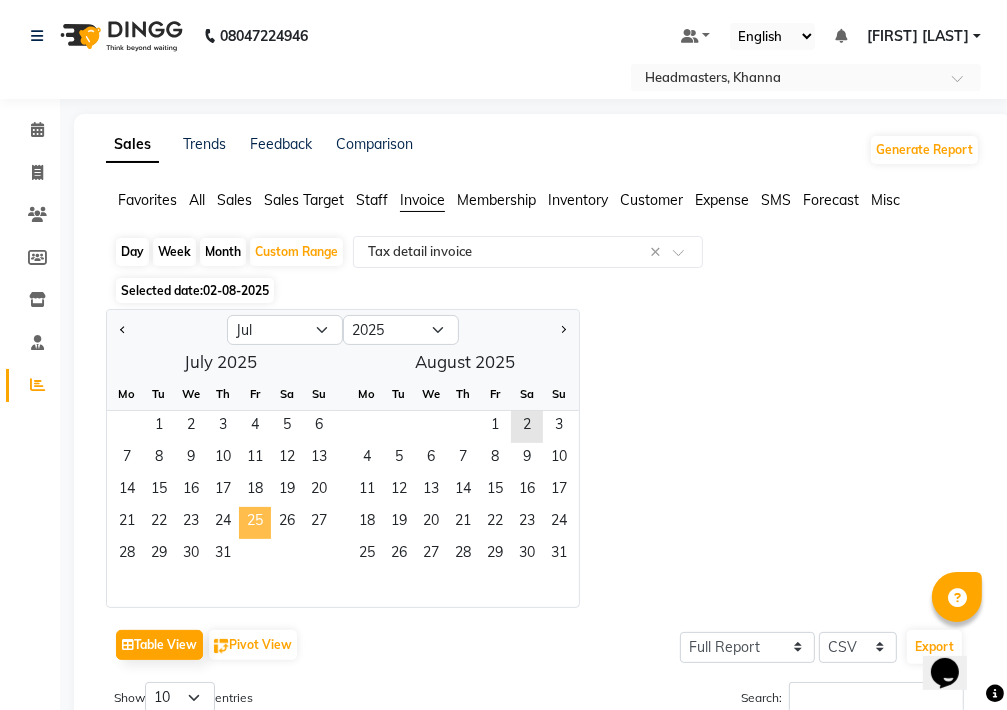 click on "25" 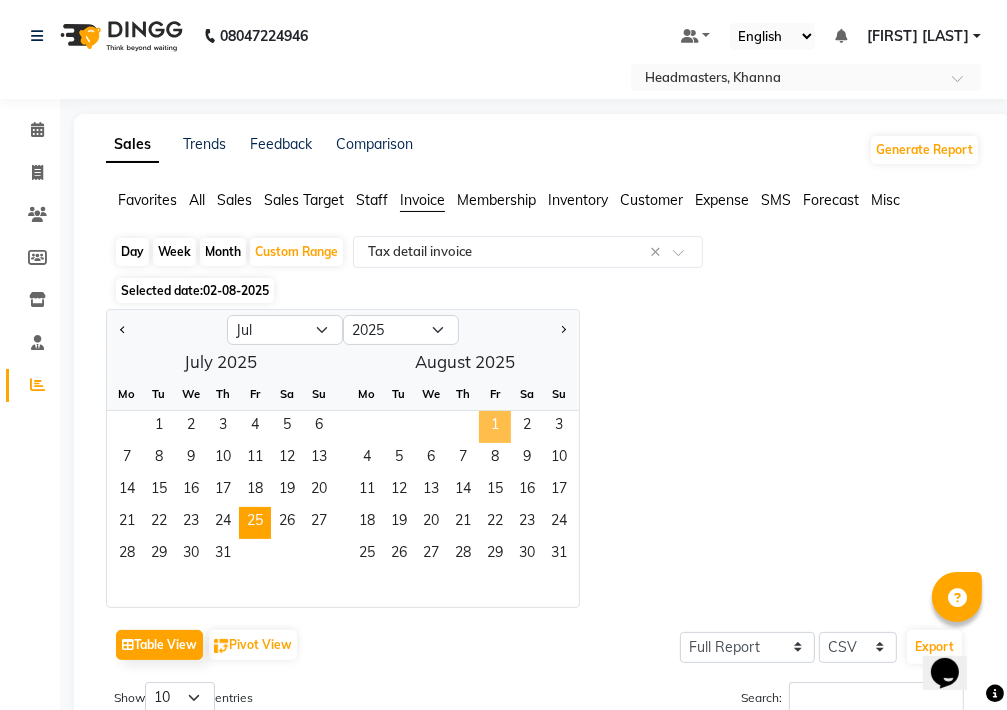 click on "1" 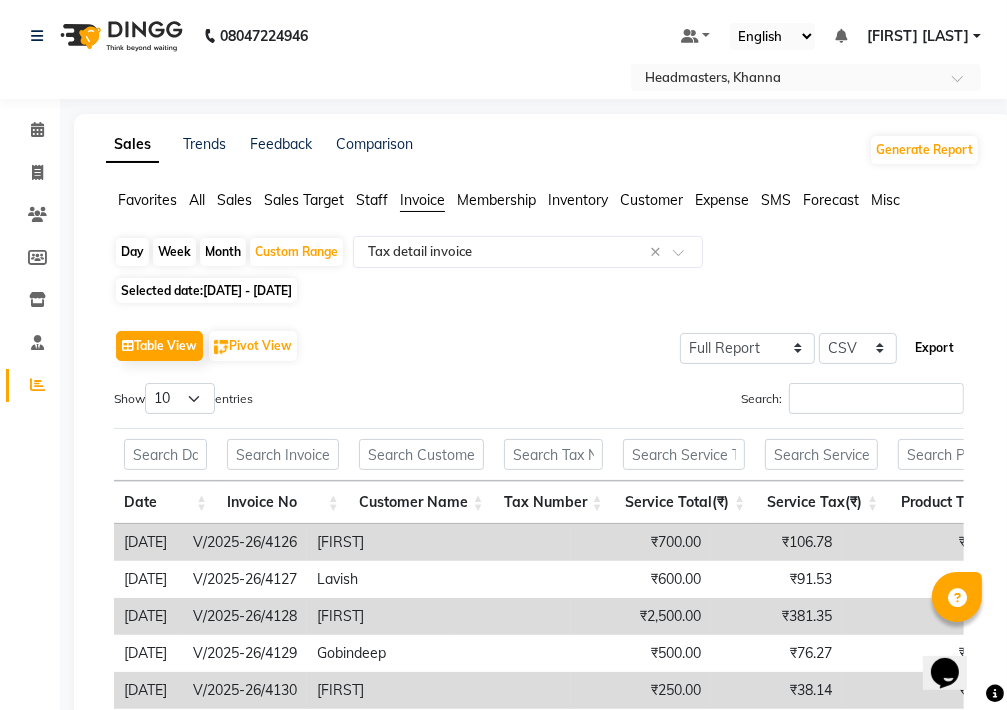 click on "Export" 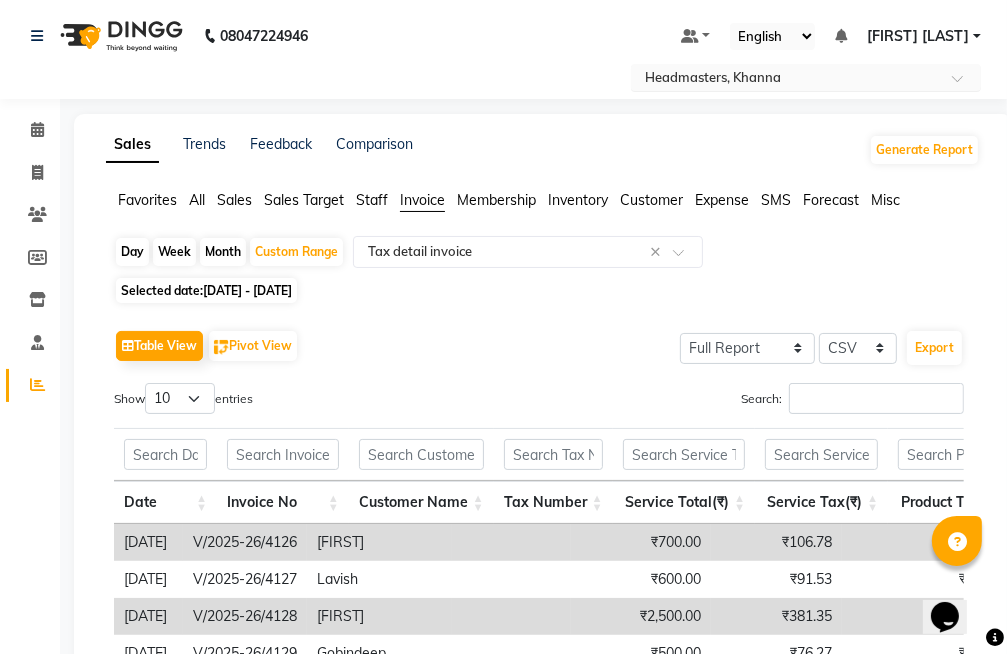 drag, startPoint x: 812, startPoint y: 73, endPoint x: 805, endPoint y: 85, distance: 13.892444 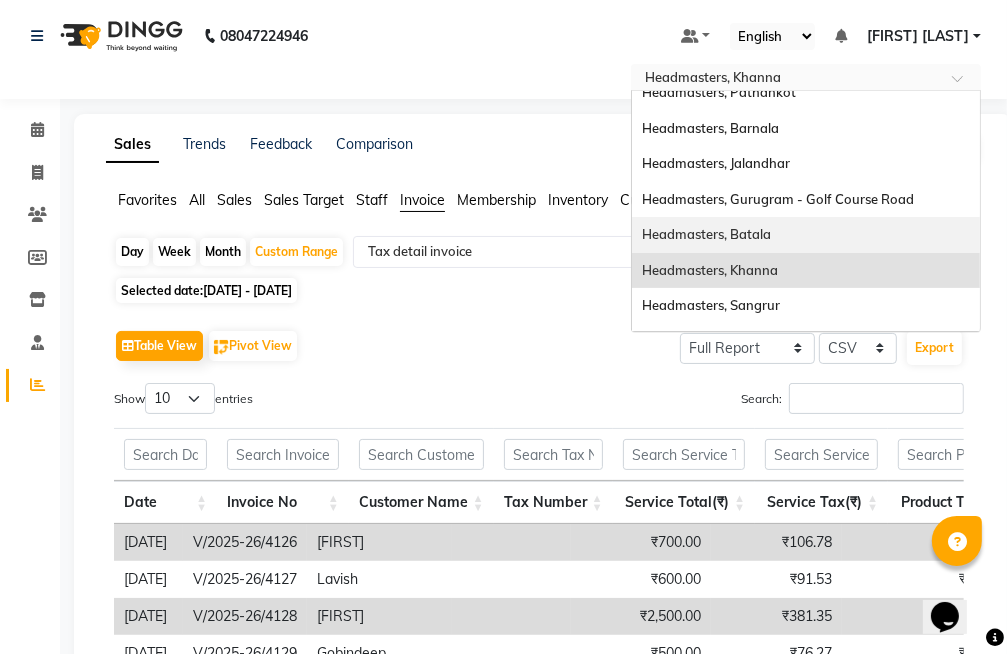 scroll, scrollTop: 398, scrollLeft: 0, axis: vertical 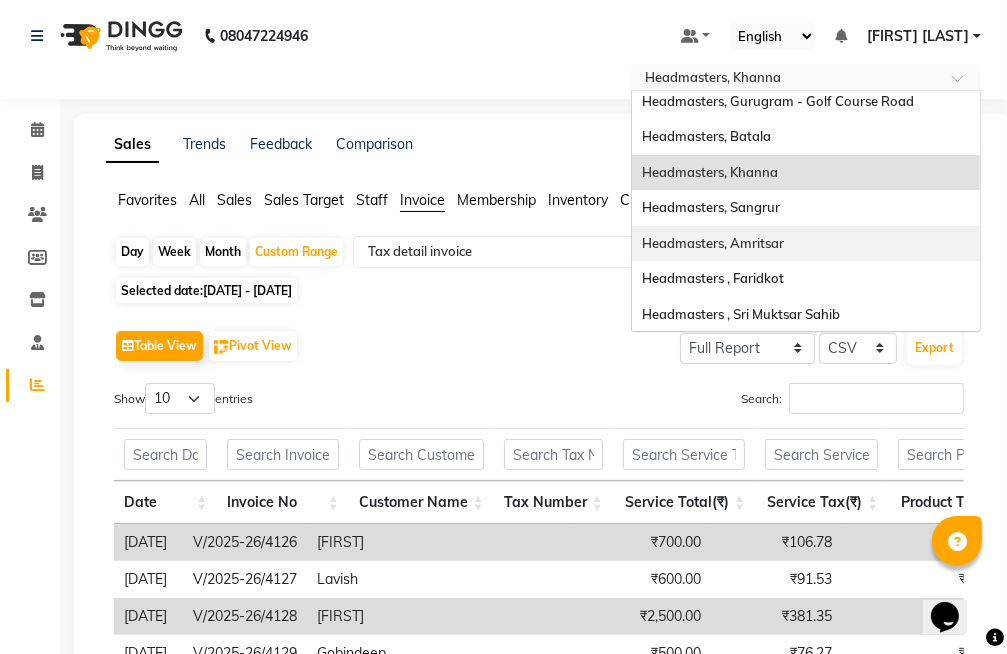 click on "Headmasters, Amritsar" at bounding box center [806, 244] 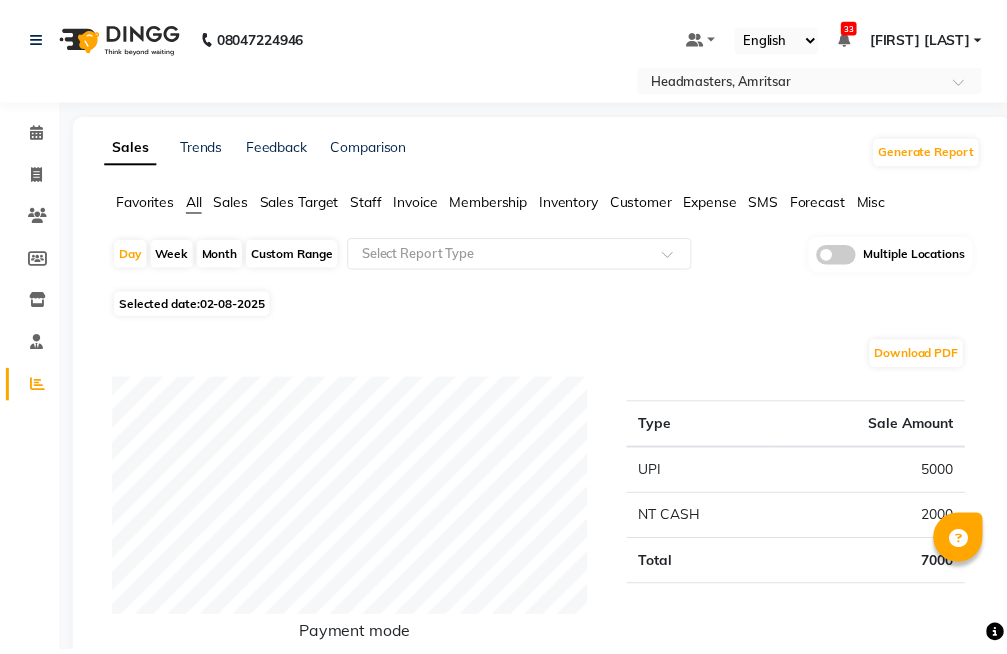 scroll, scrollTop: 0, scrollLeft: 0, axis: both 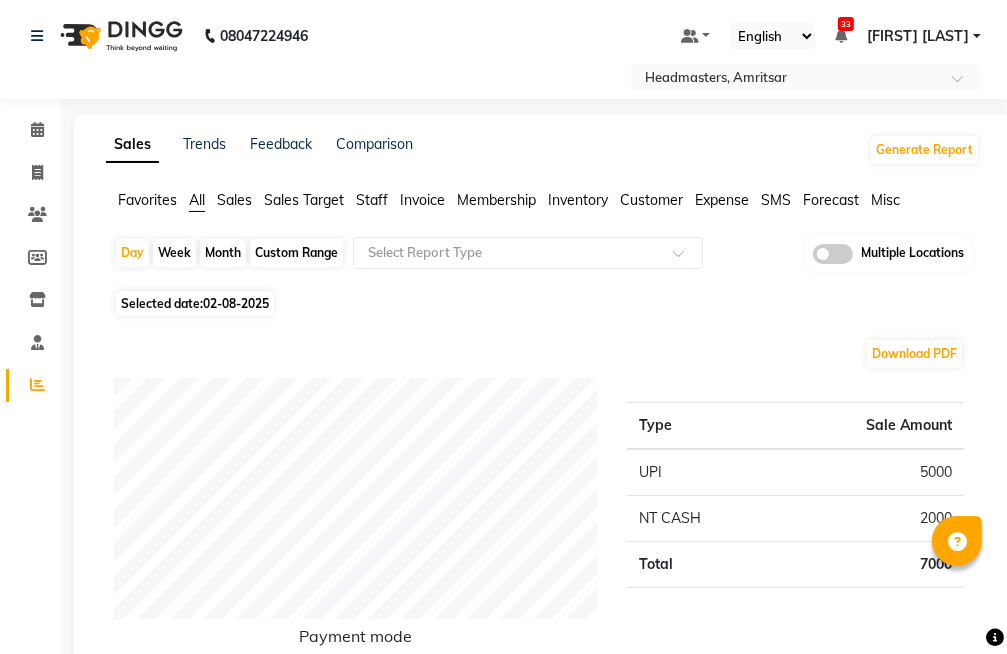 click on "Custom Range" 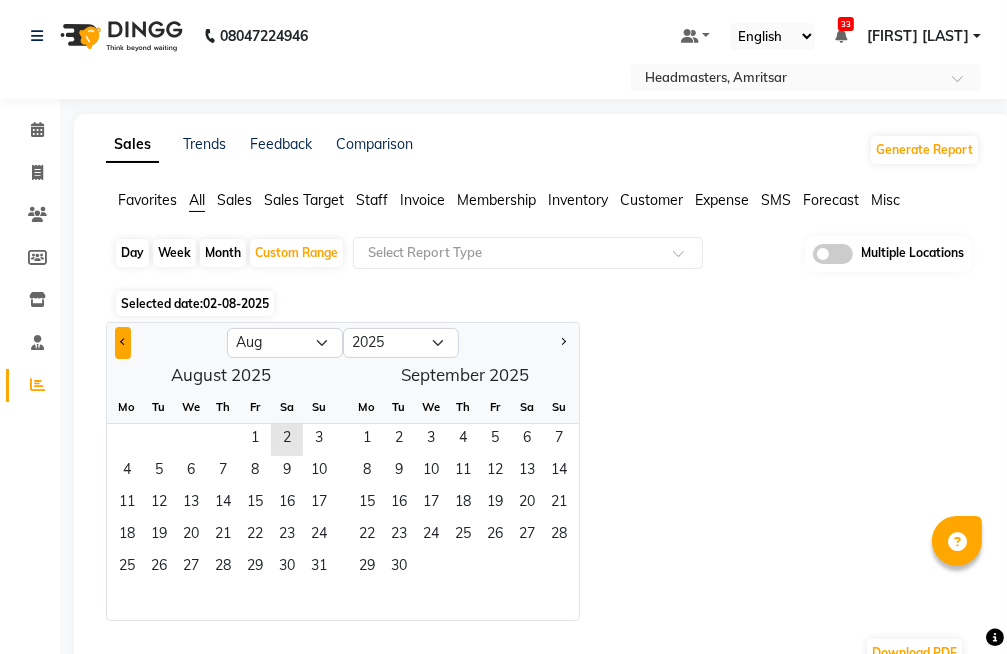 click 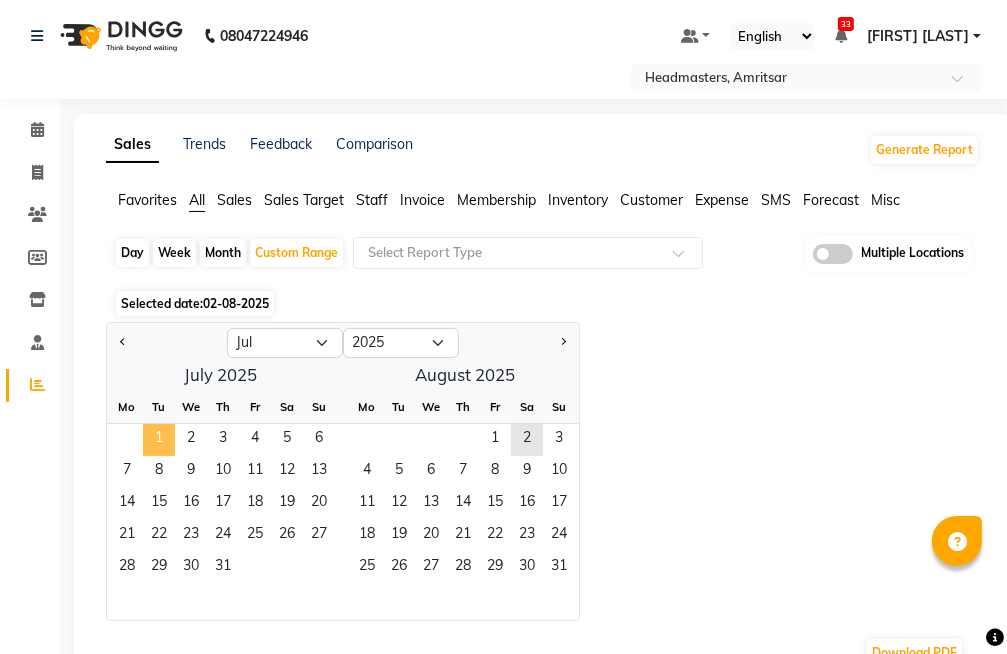 click on "1" 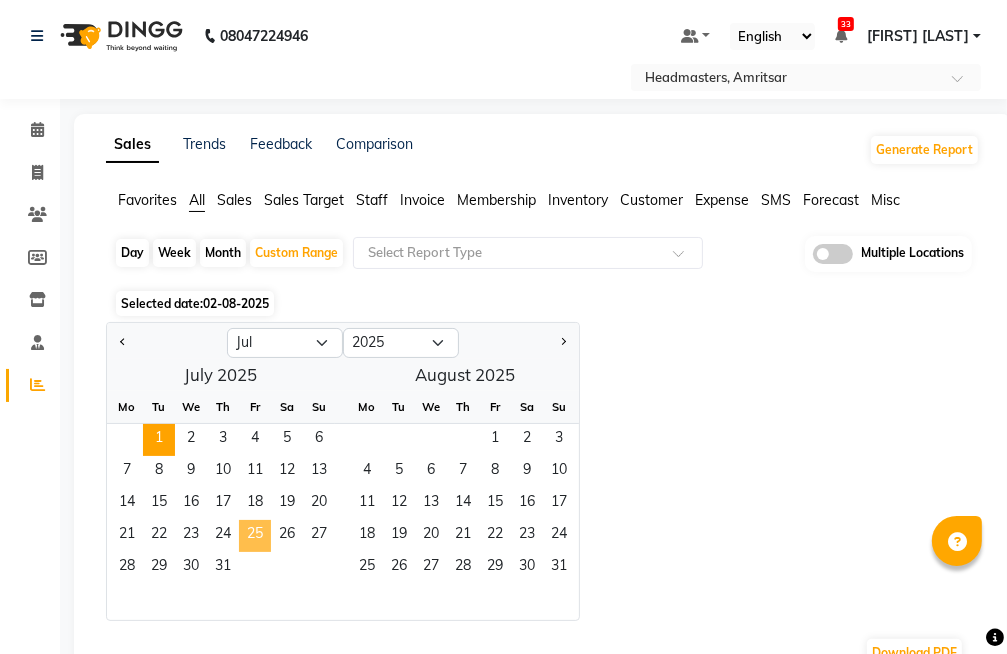 click on "25" 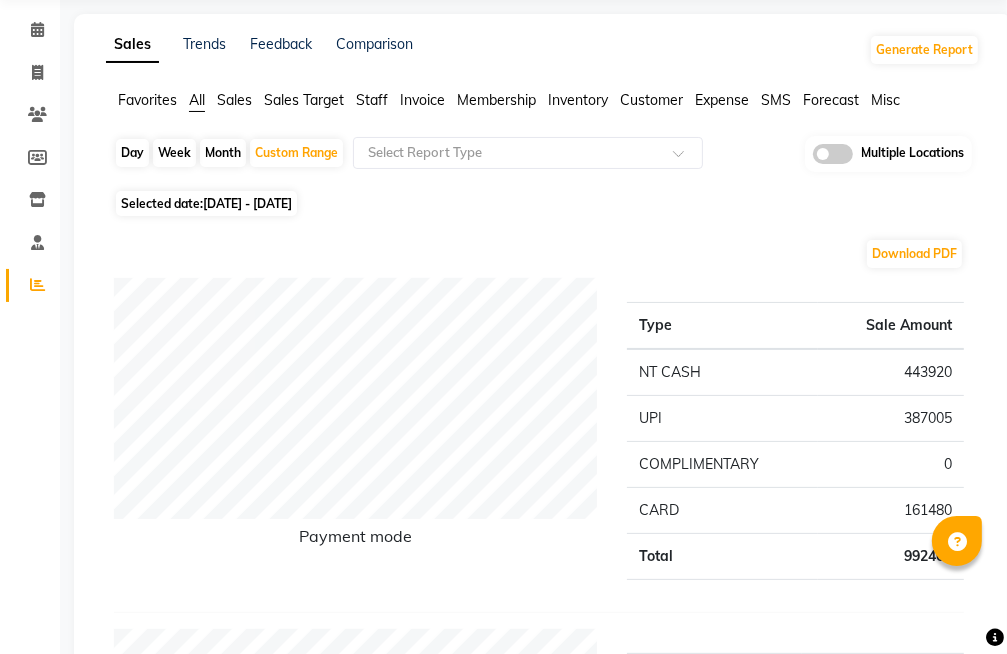scroll, scrollTop: 0, scrollLeft: 0, axis: both 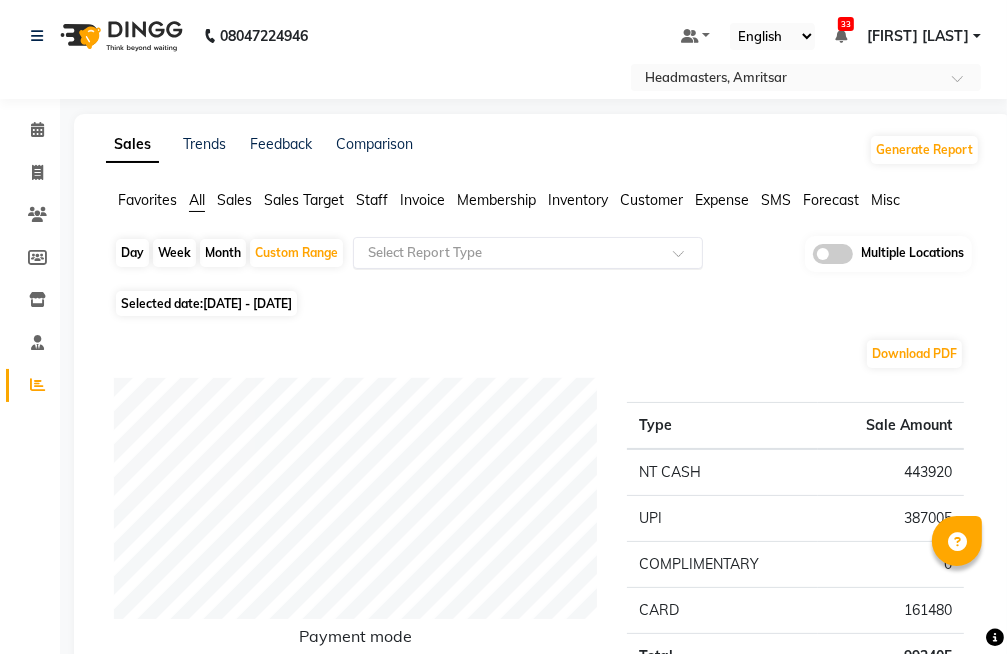 click 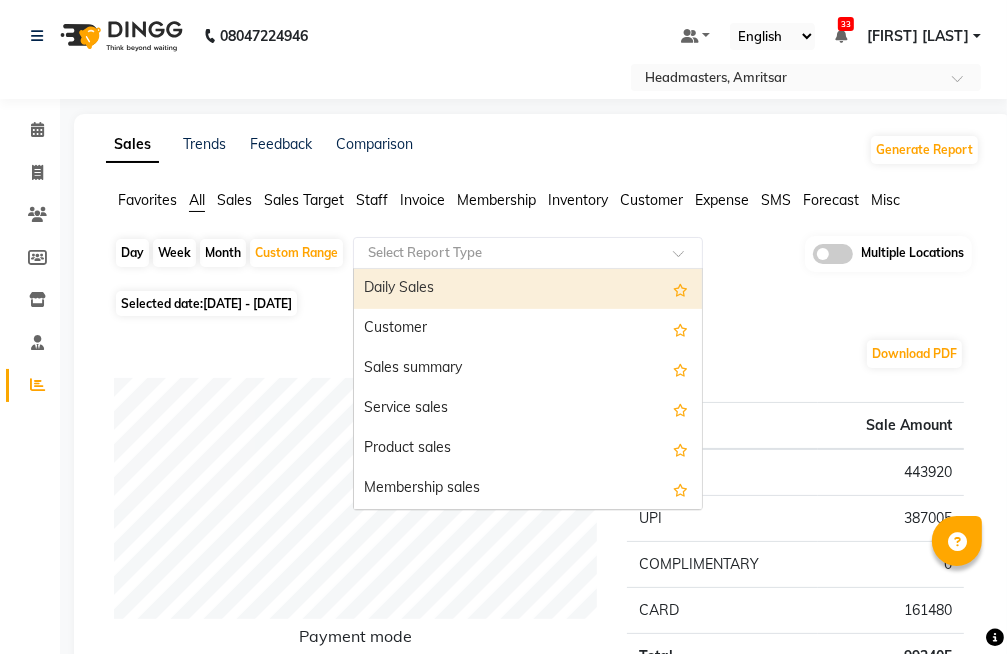click on "Favorites All Sales Sales Target Staff Invoice Membership Inventory Customer Expense SMS Forecast Misc" 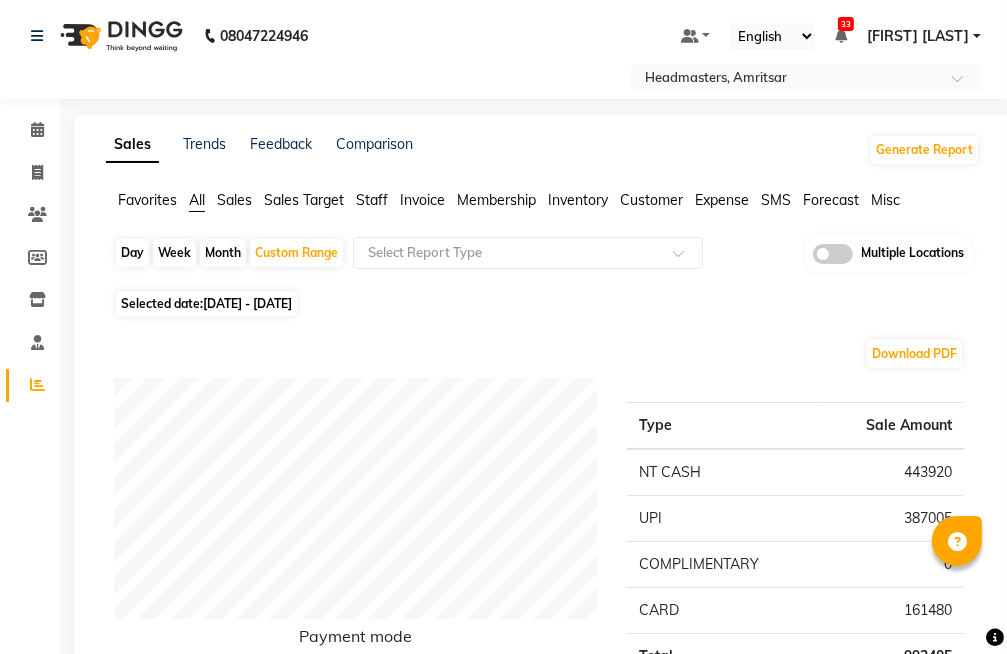 click on "Invoice" 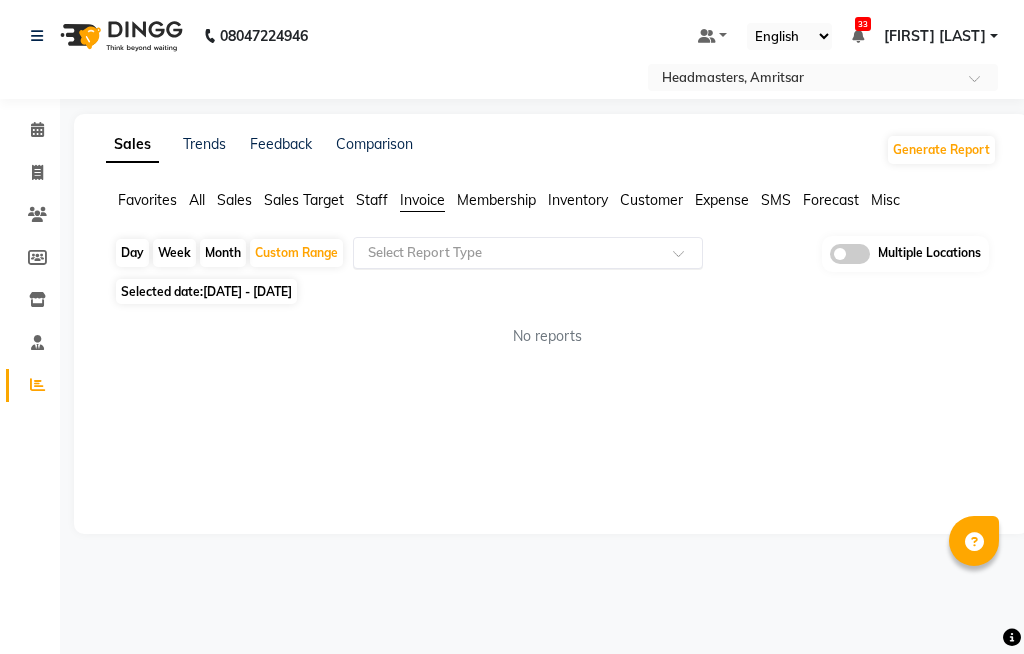 click 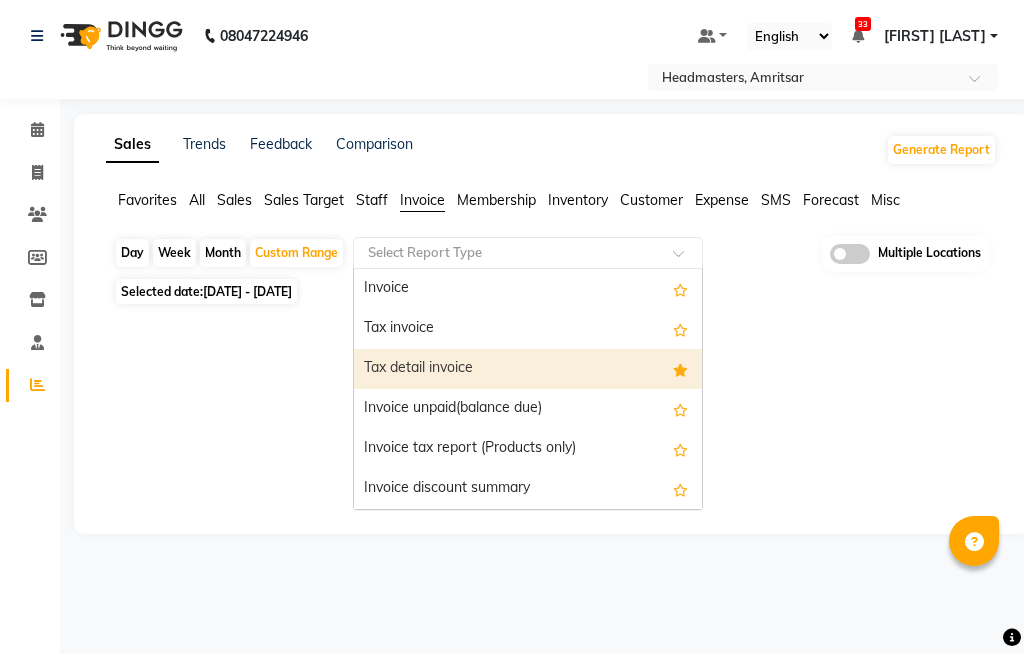 click on "Tax detail invoice" at bounding box center [528, 369] 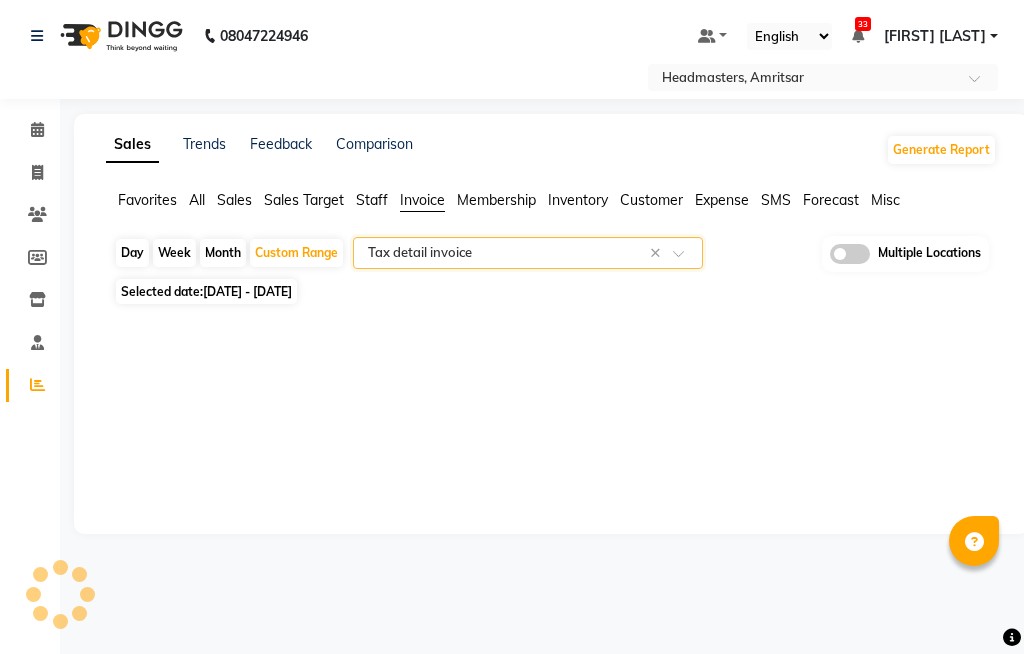 select on "full_report" 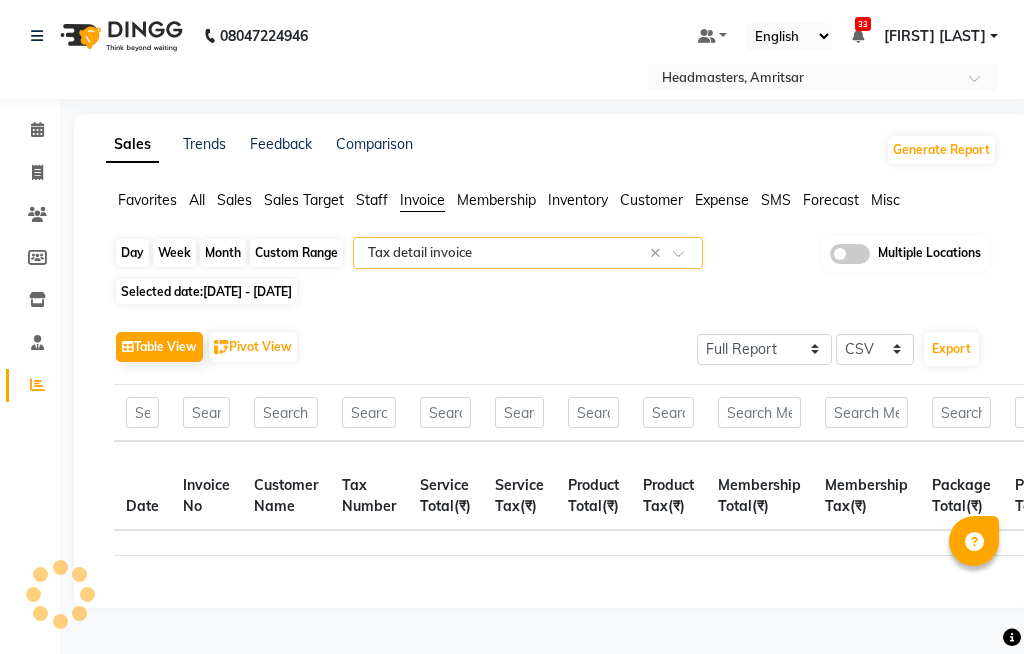 click on "Custom Range" 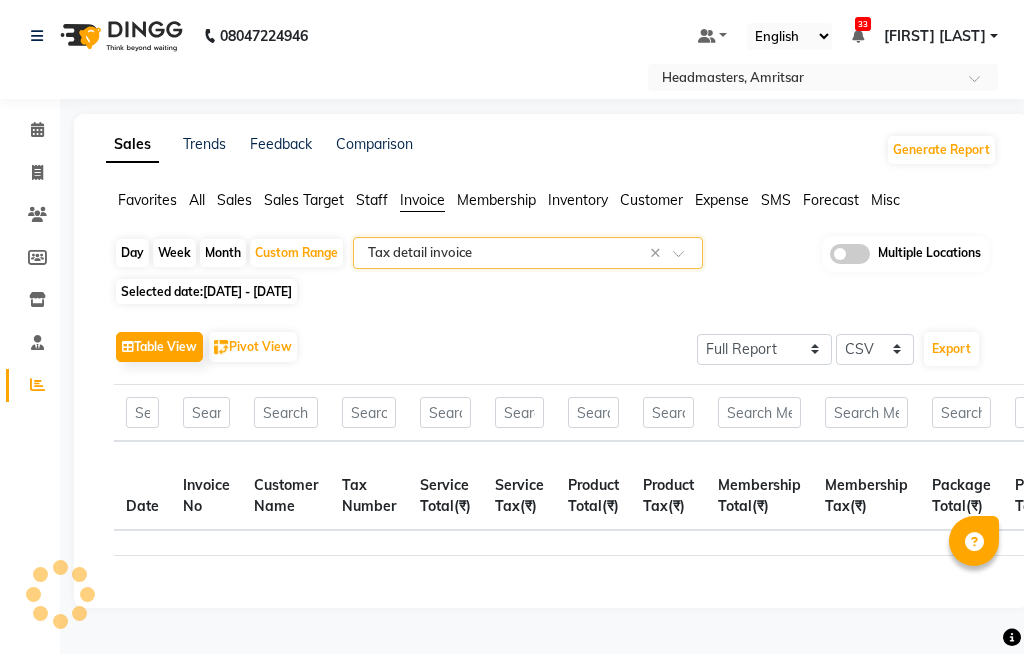 select on "7" 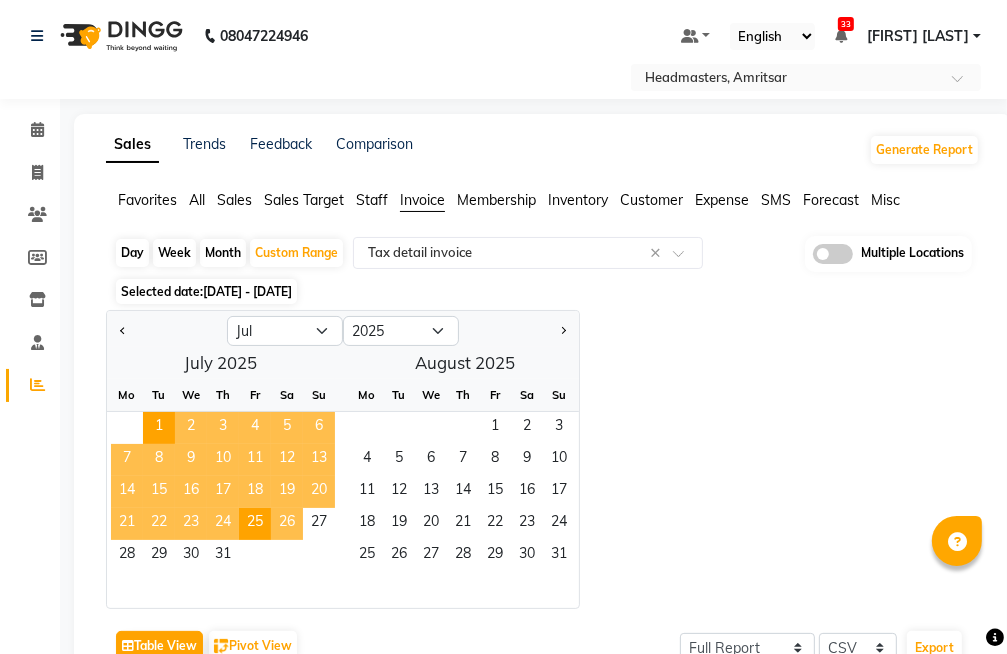 click on "26" 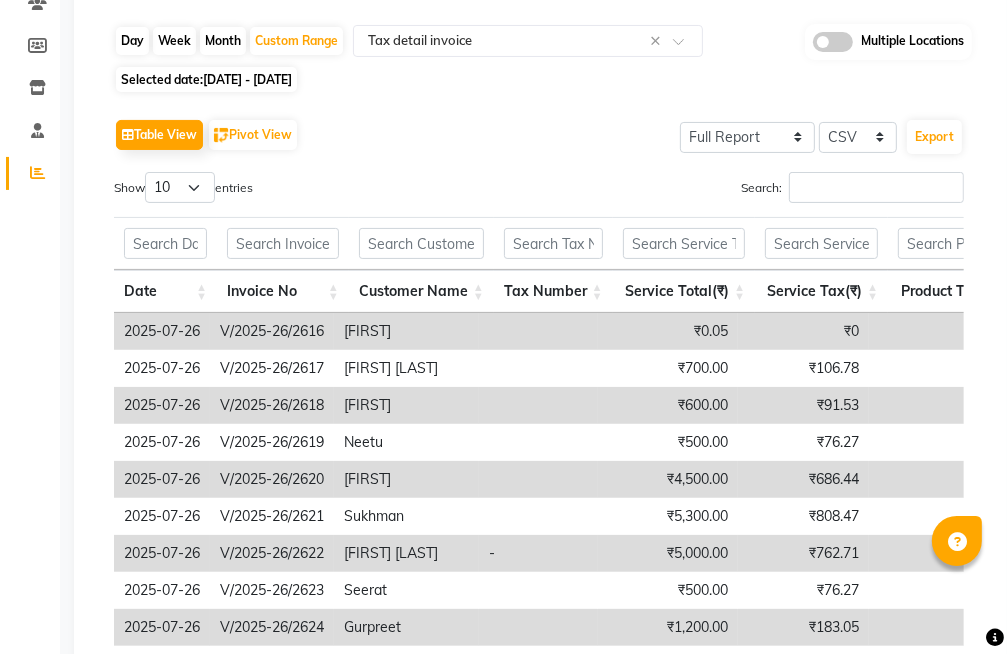 scroll, scrollTop: 0, scrollLeft: 0, axis: both 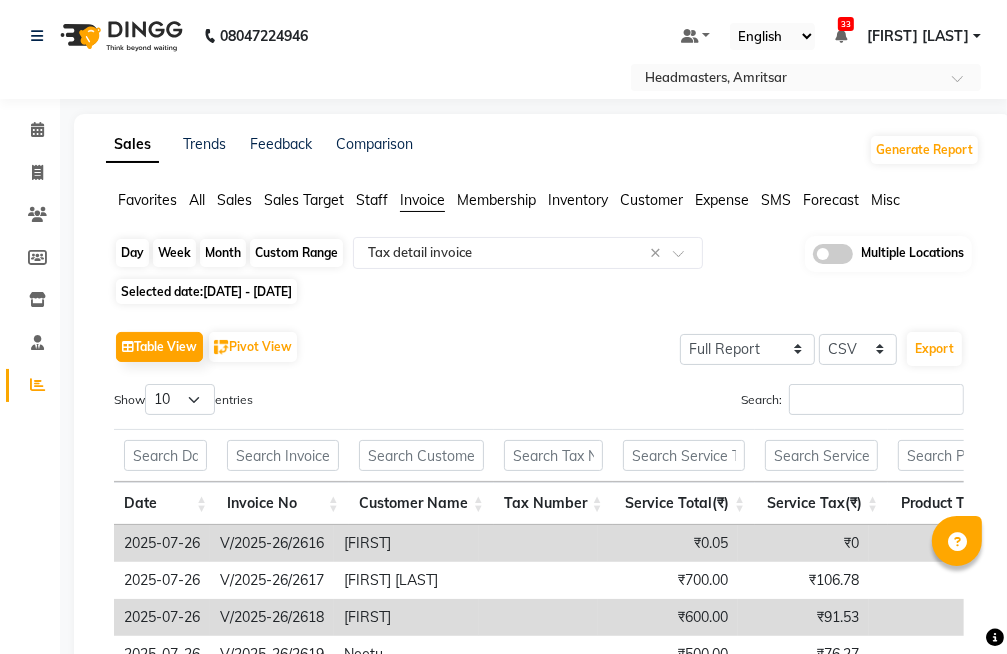 click on "Custom Range" 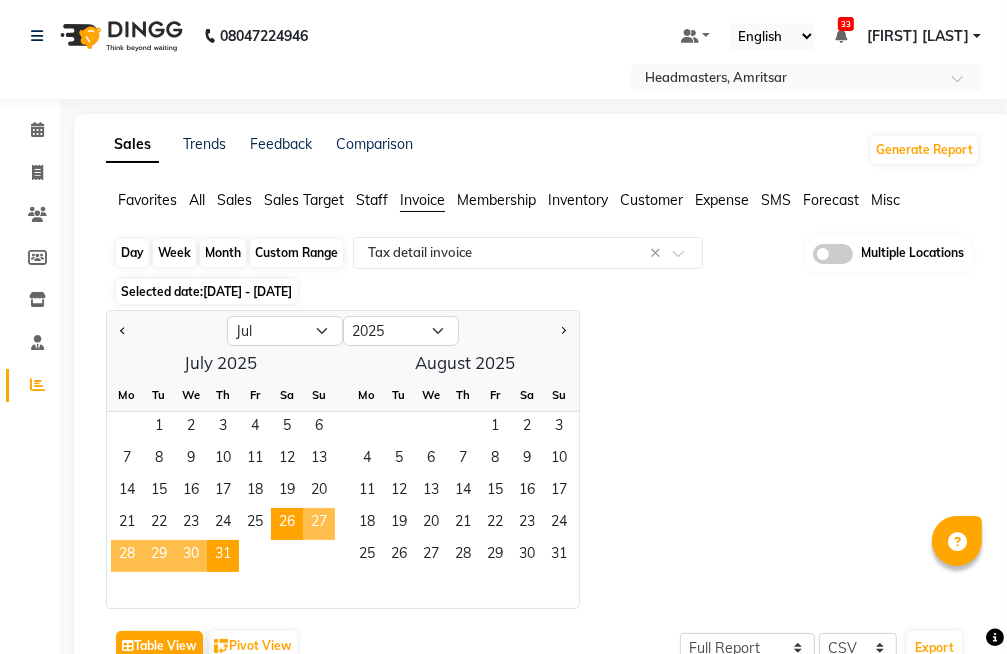 click on "Custom Range" 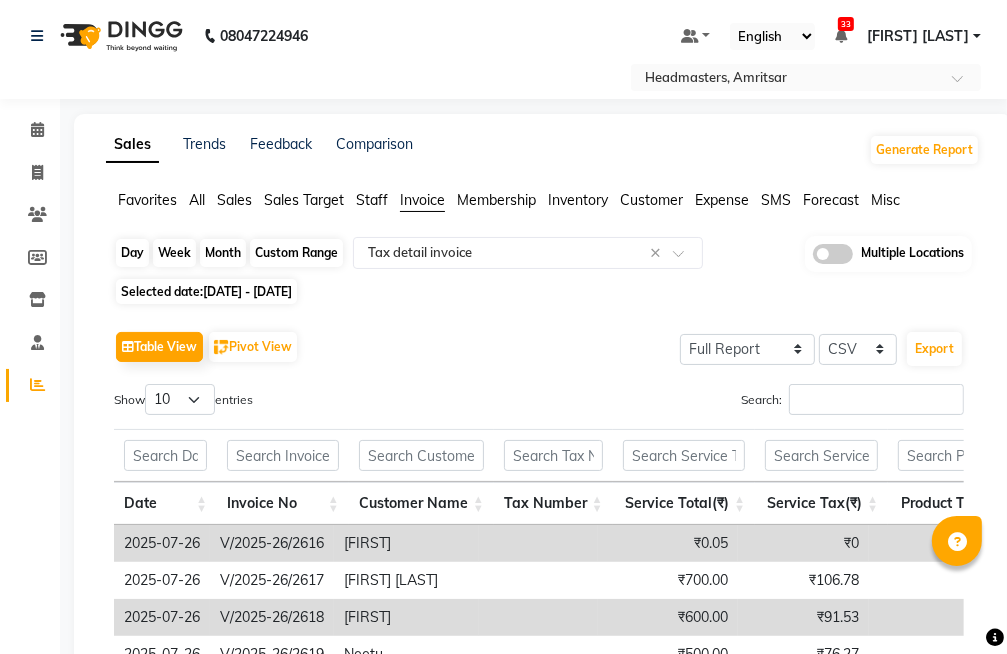 click on "Custom Range" 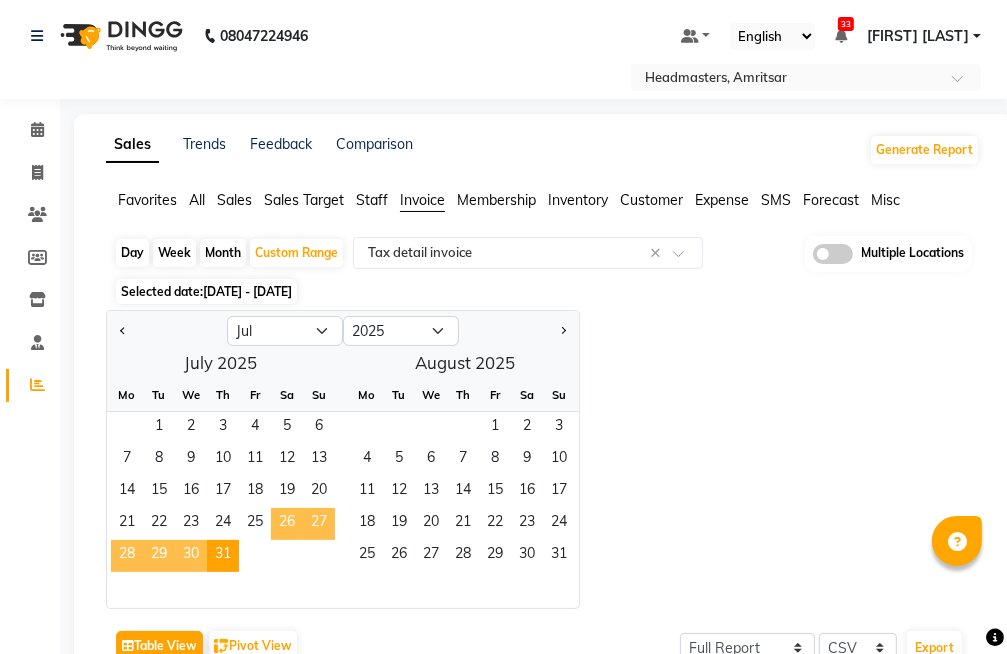 click on "26" 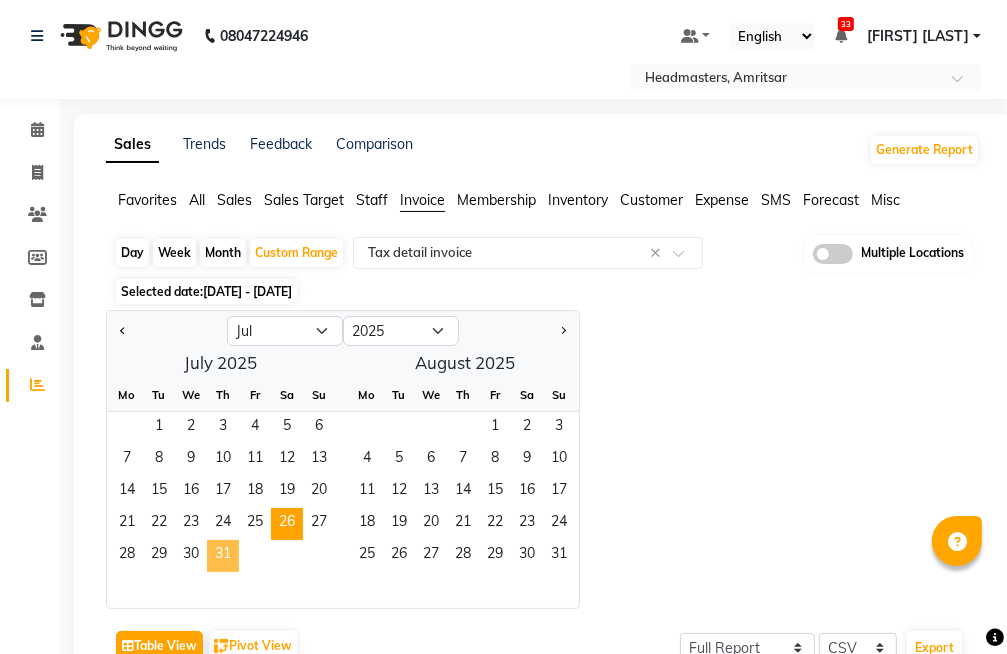 click on "31" 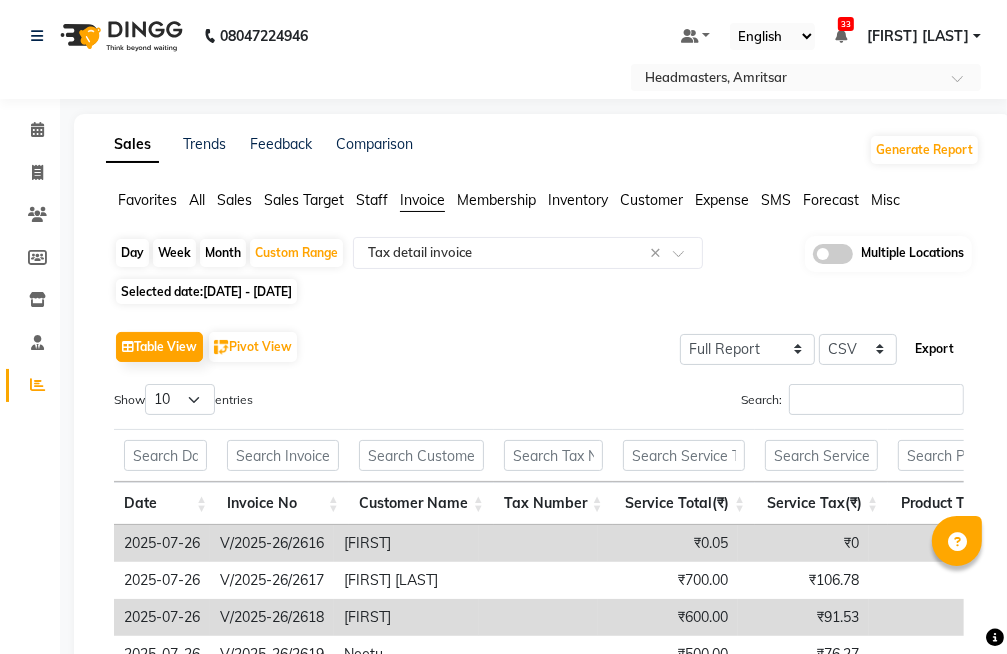 click on "Export" 